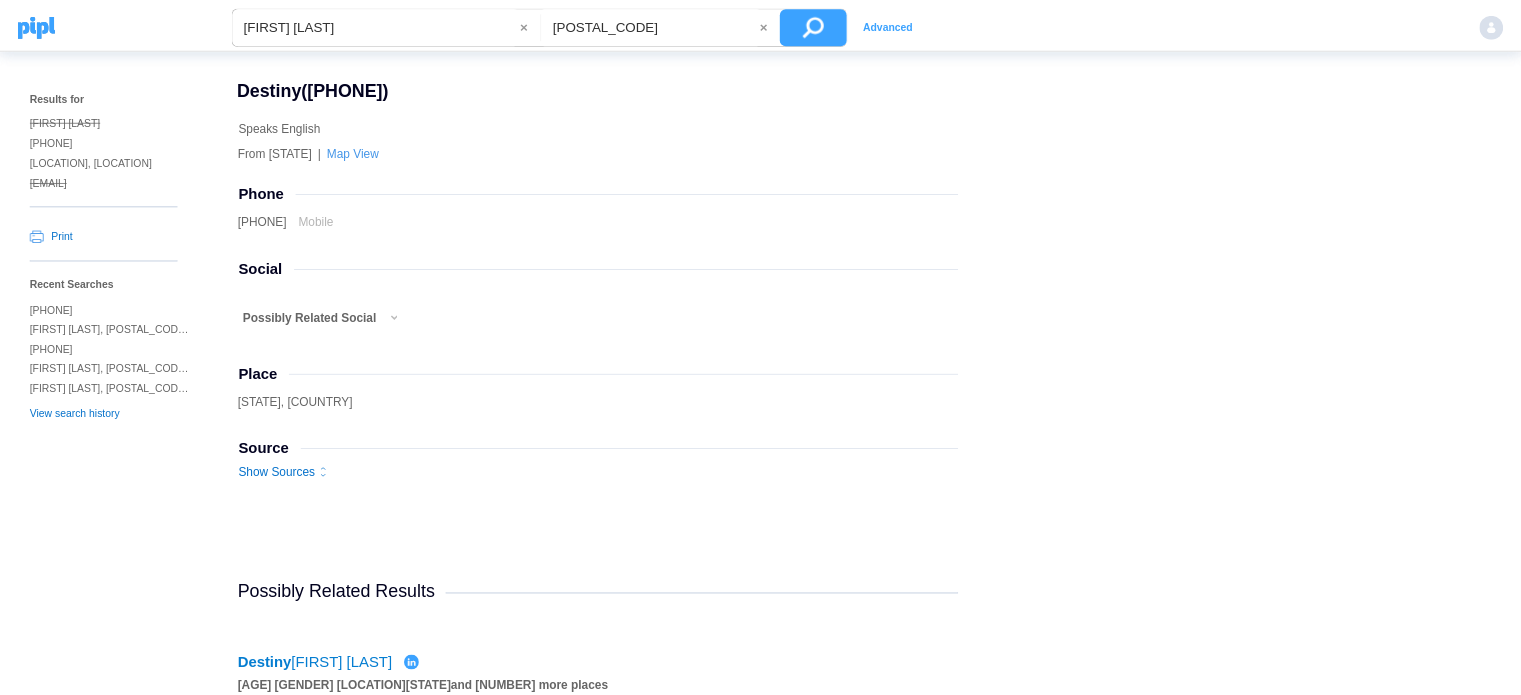 scroll, scrollTop: 0, scrollLeft: 0, axis: both 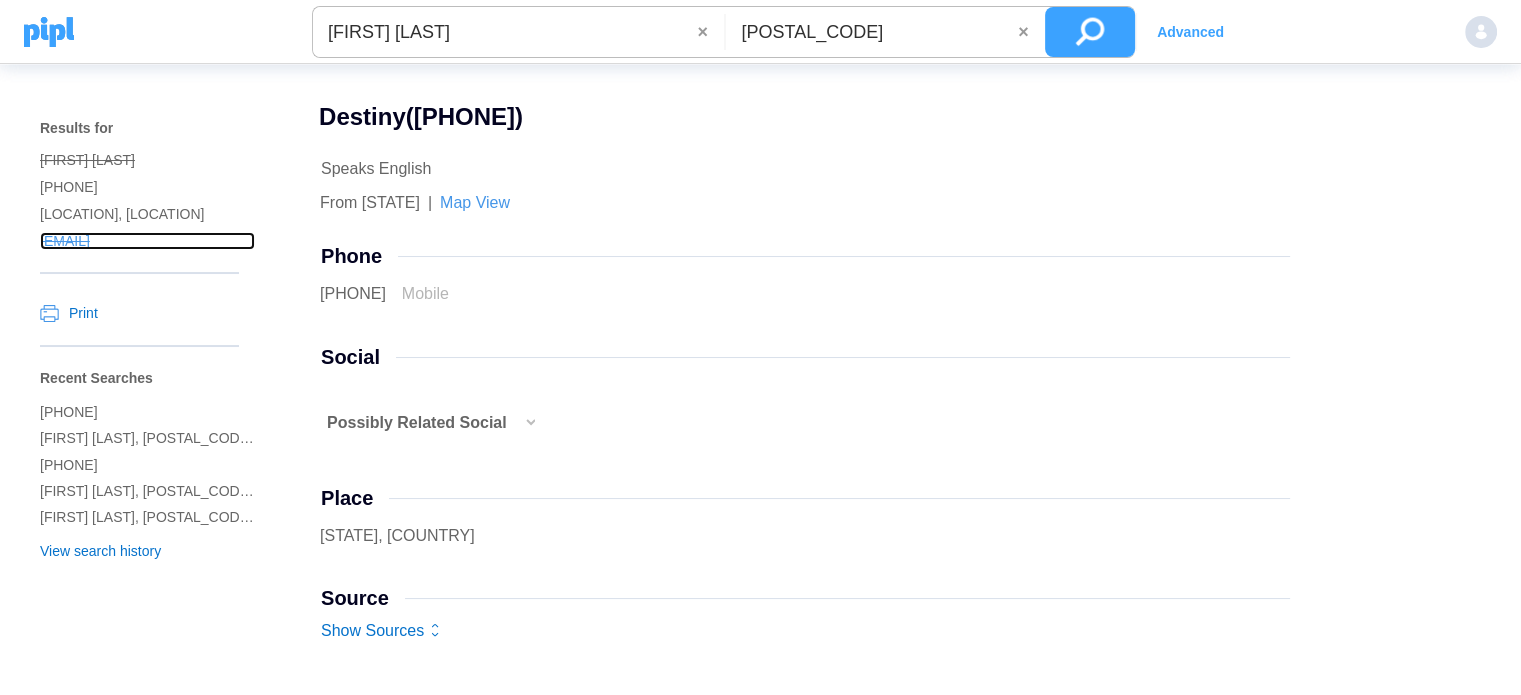 click on "[EMAIL]" at bounding box center [147, 160] 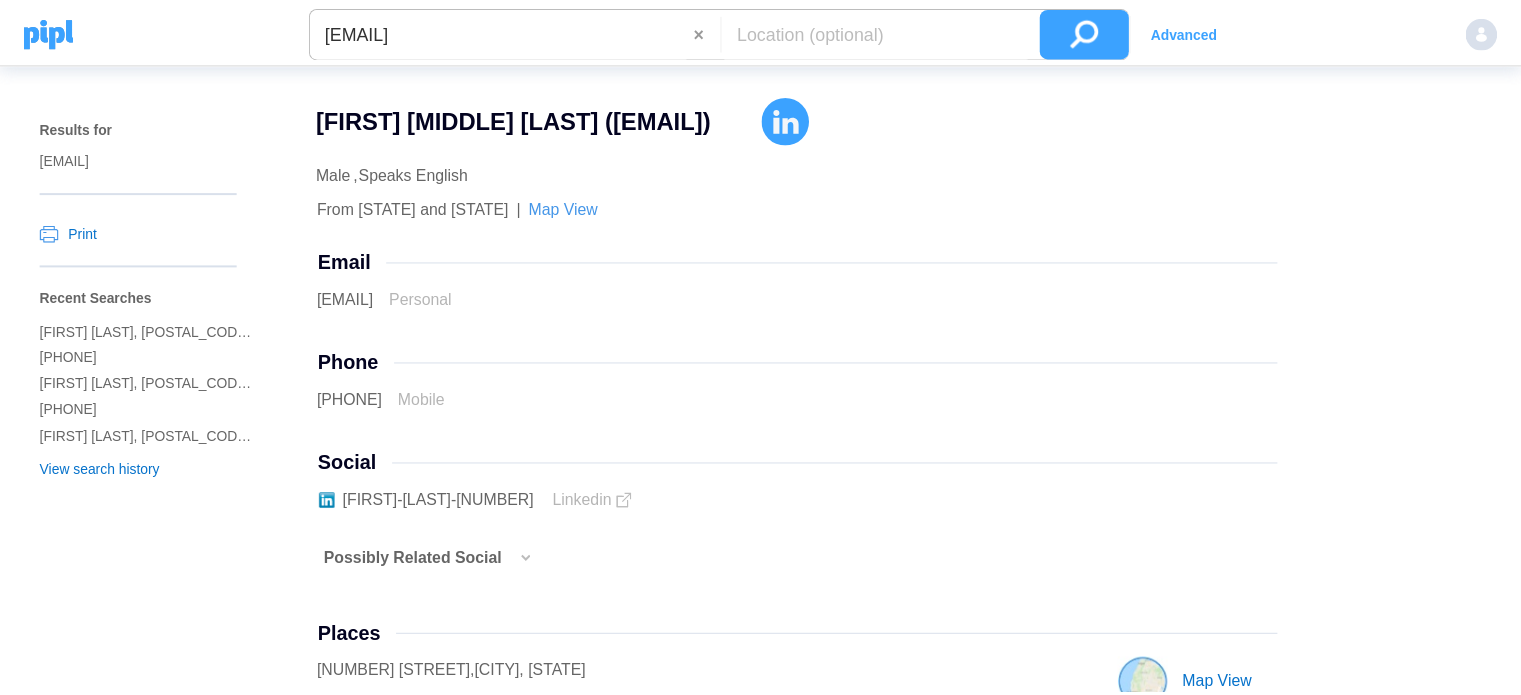 scroll, scrollTop: 0, scrollLeft: 0, axis: both 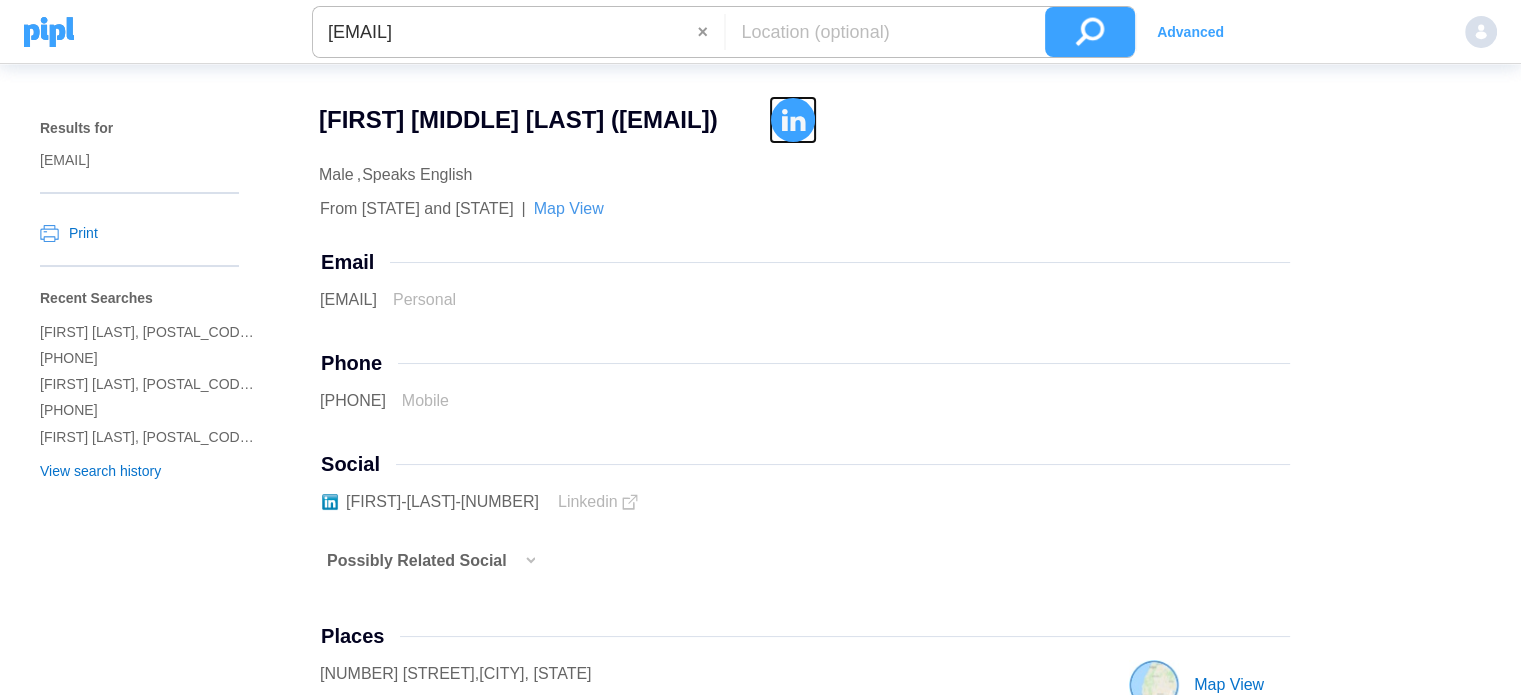 click at bounding box center (793, 120) 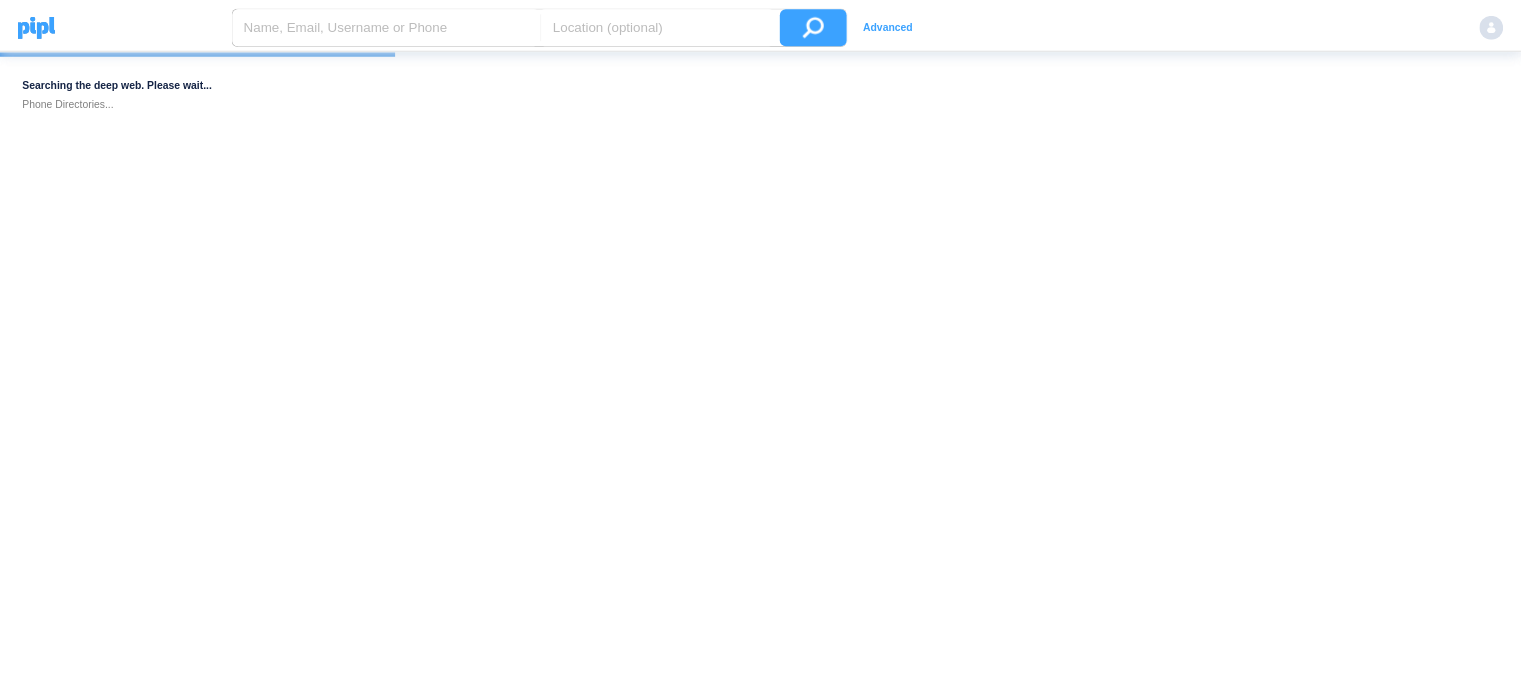 scroll, scrollTop: 0, scrollLeft: 0, axis: both 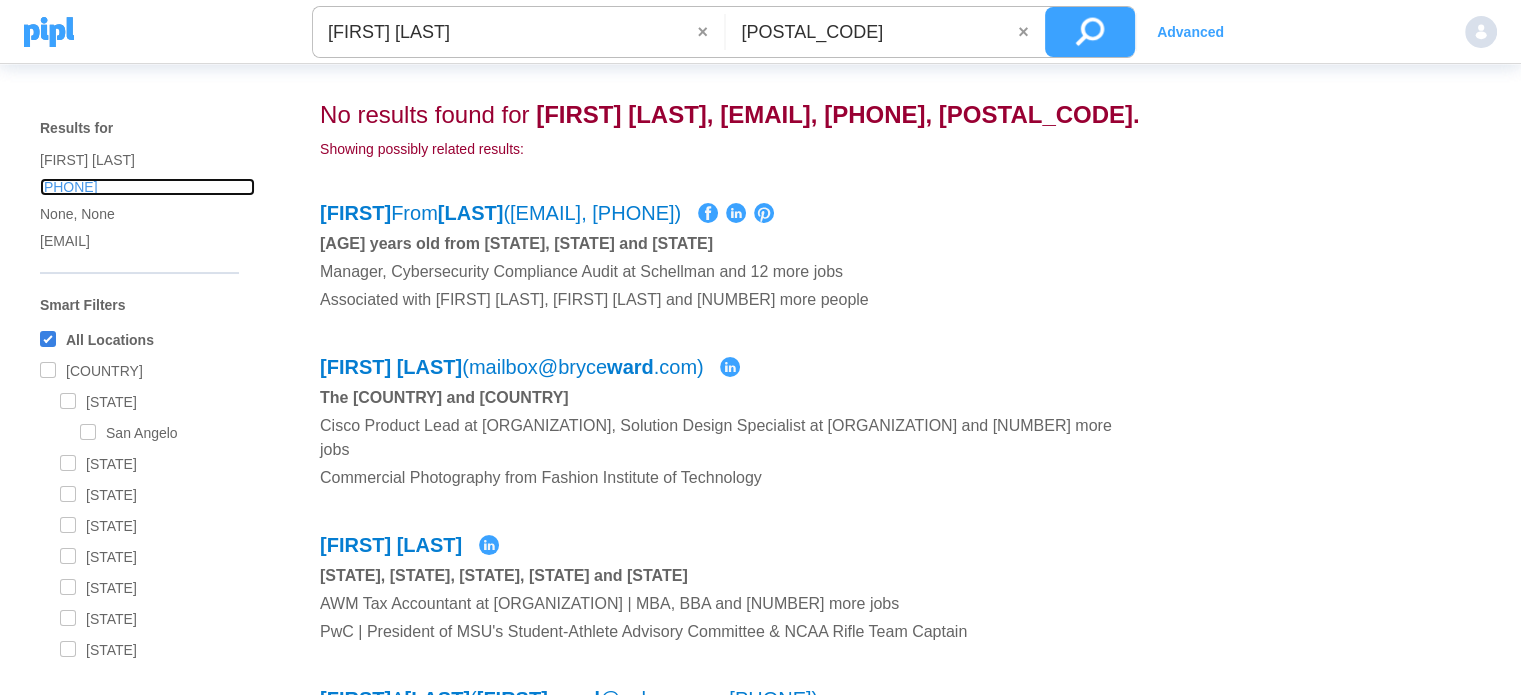 click on "+1 781-654-1551" at bounding box center (147, 160) 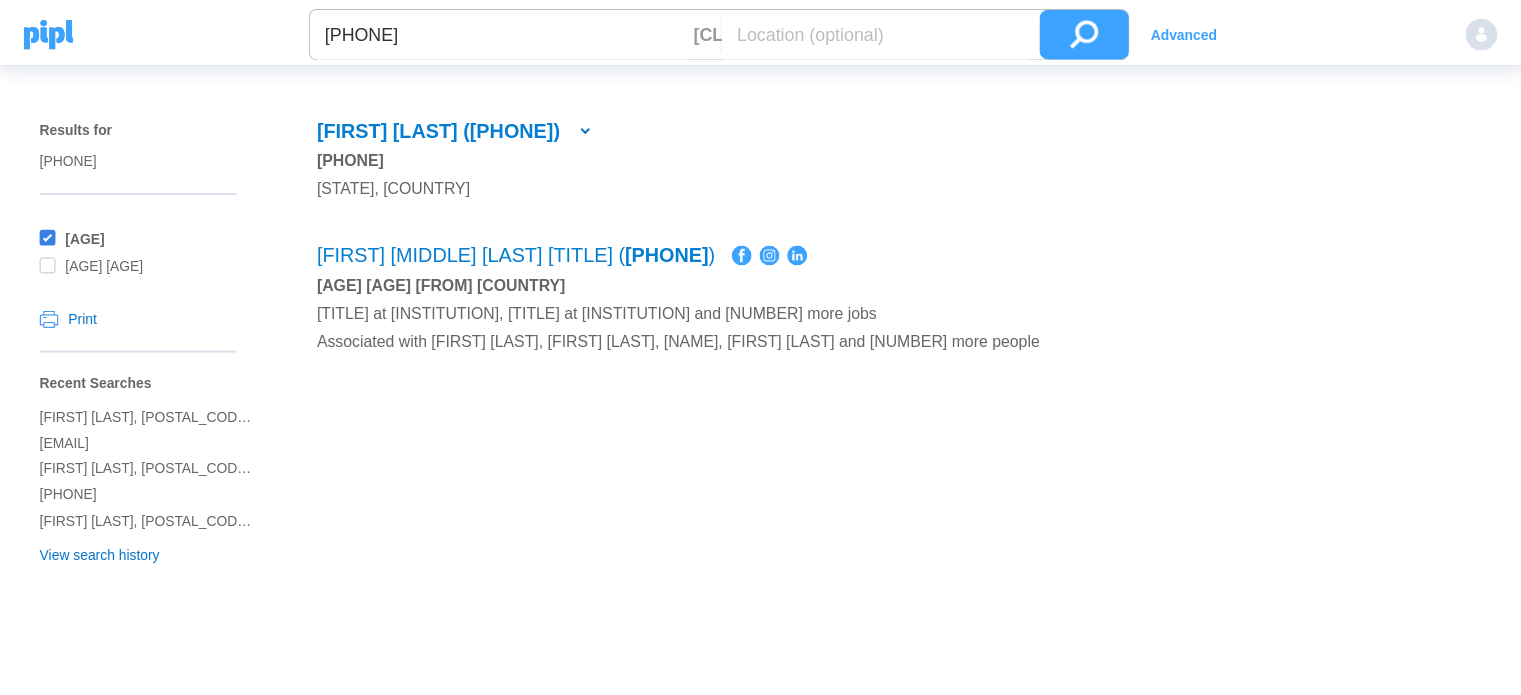 scroll, scrollTop: 0, scrollLeft: 0, axis: both 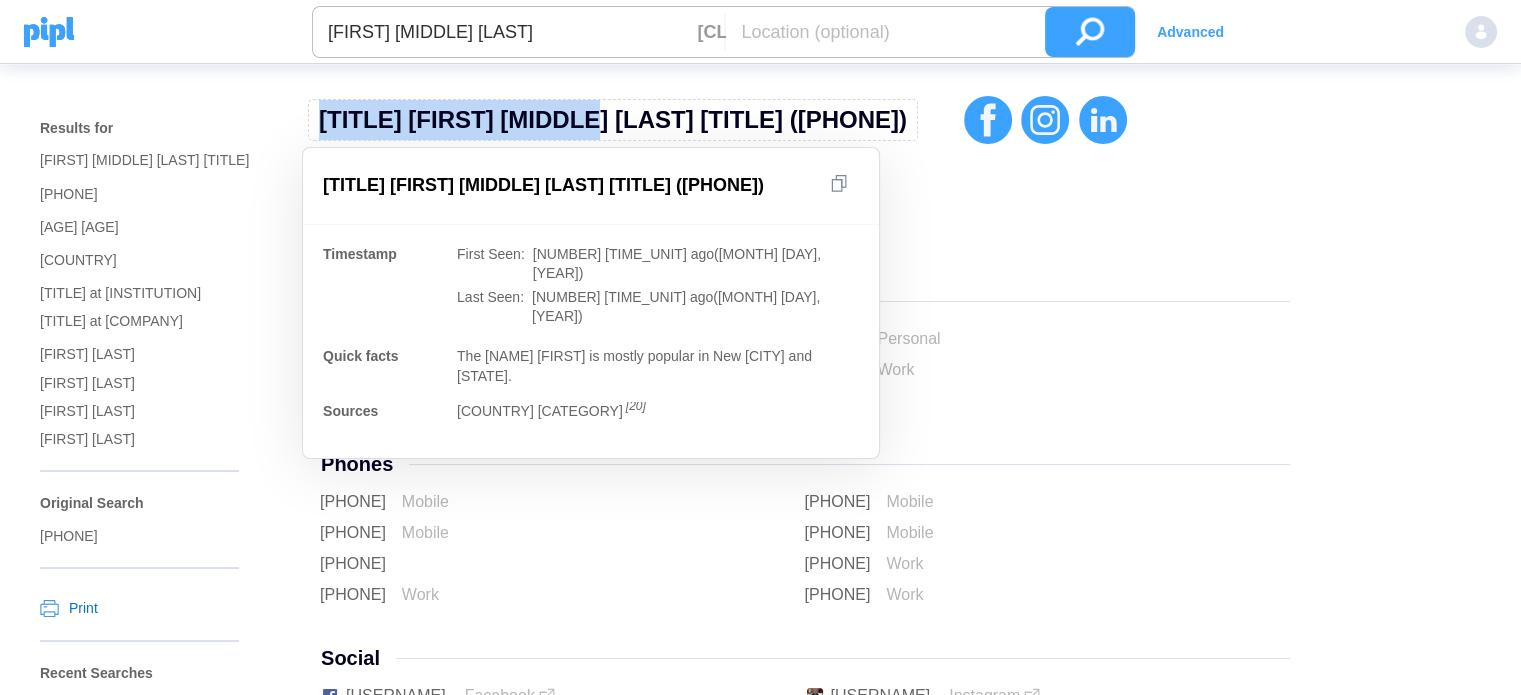 drag, startPoint x: 596, startPoint y: 116, endPoint x: 320, endPoint y: 132, distance: 276.46338 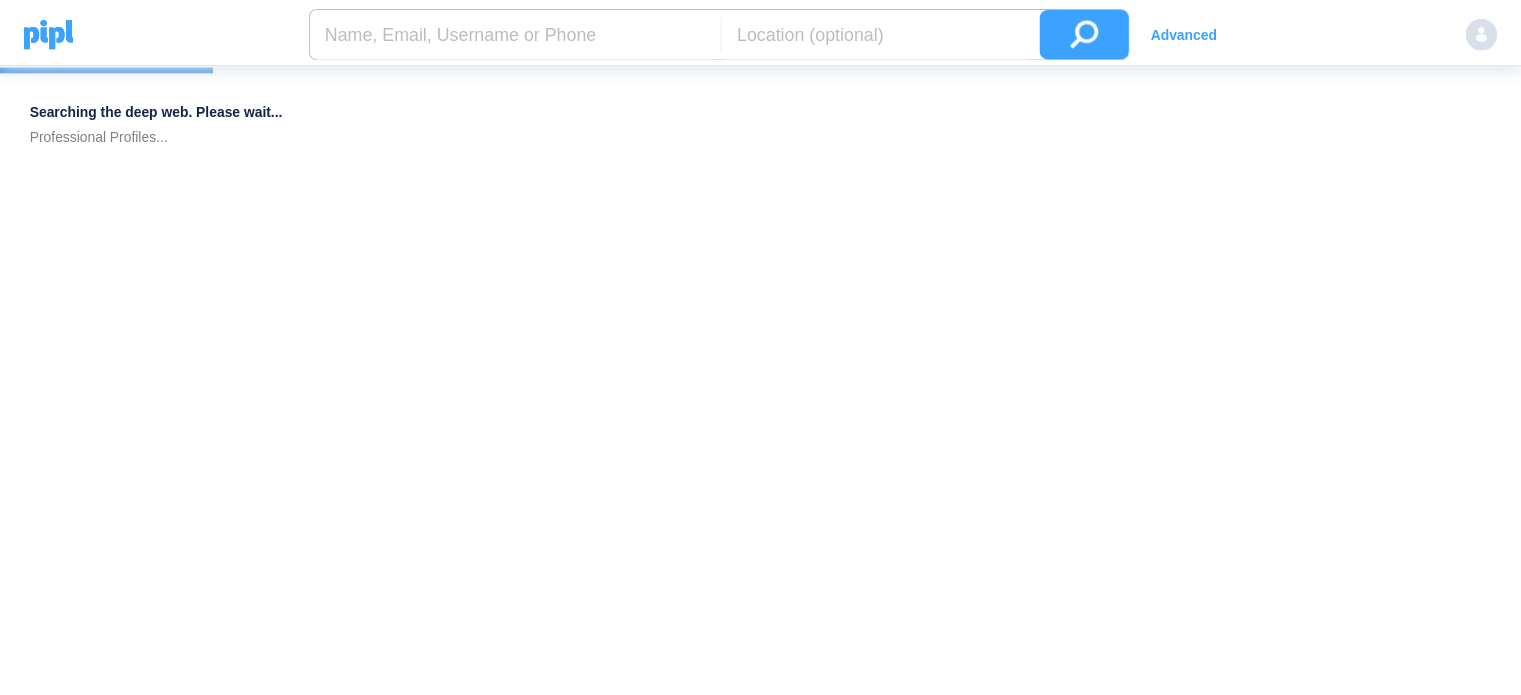 scroll, scrollTop: 0, scrollLeft: 0, axis: both 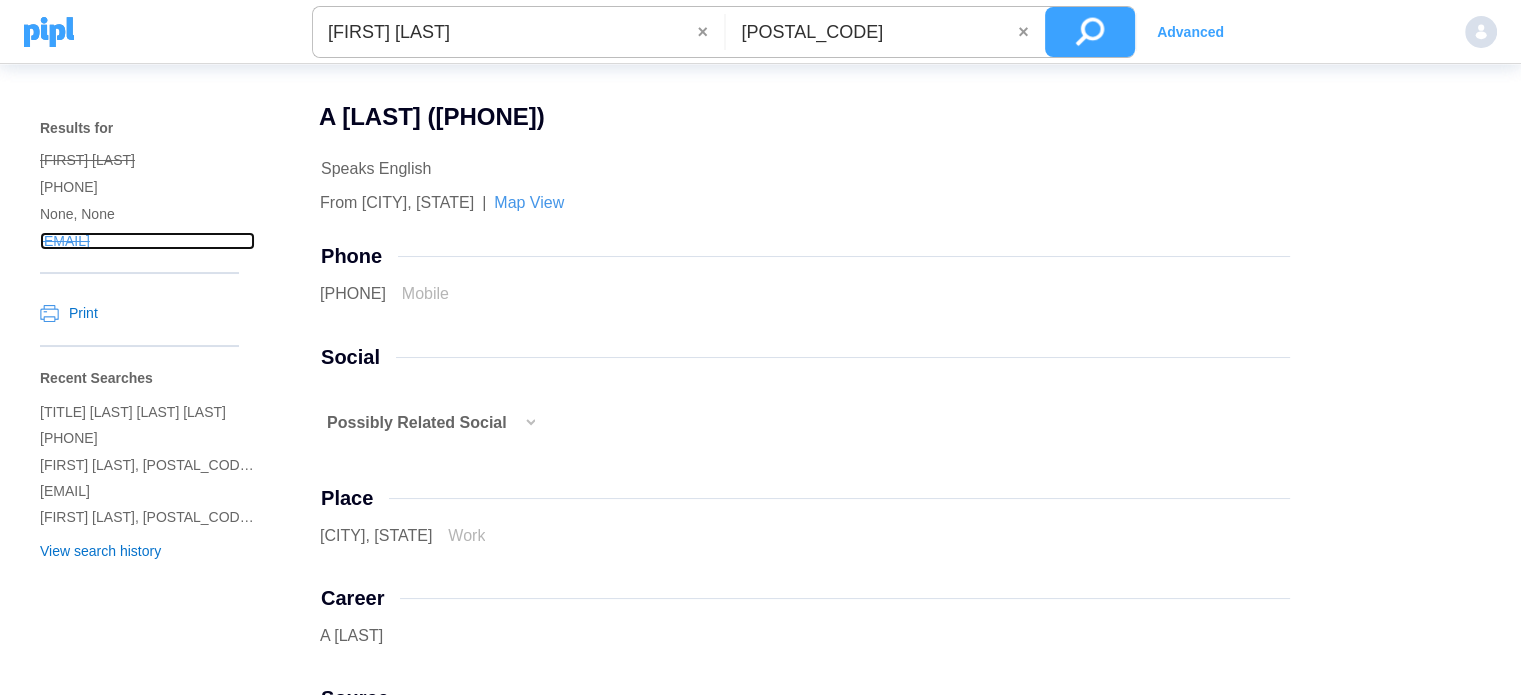 click on "ldageneralservices@gmail.com" at bounding box center [147, 160] 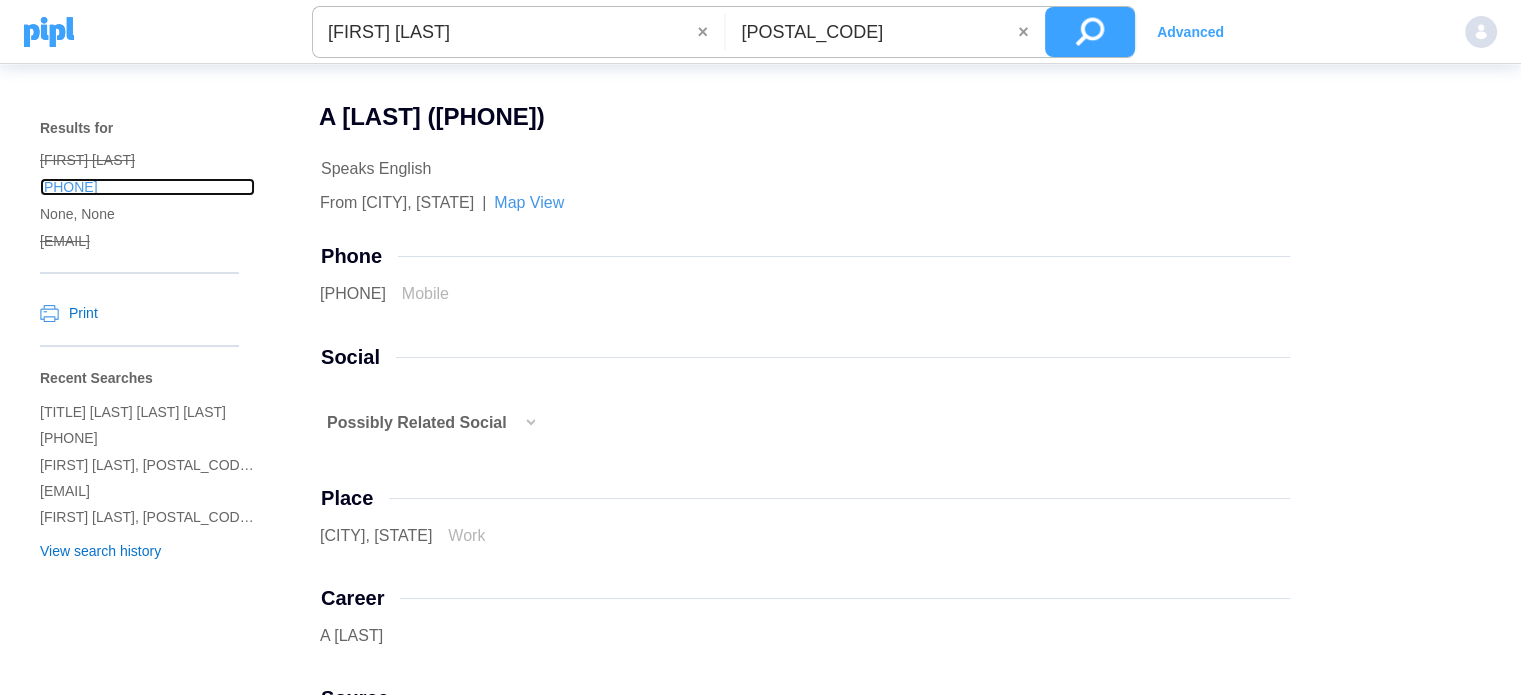click on "+1 774-502-3199" at bounding box center (147, 160) 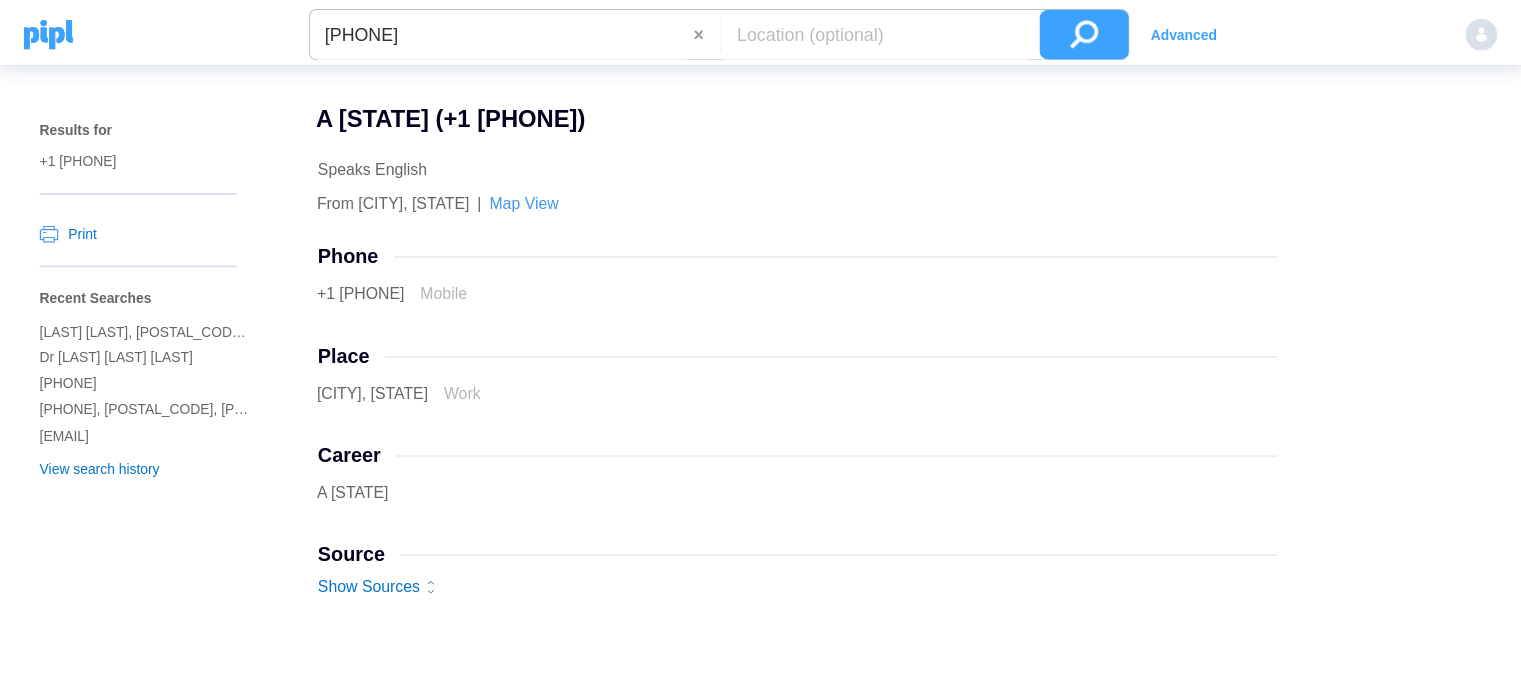 scroll, scrollTop: 0, scrollLeft: 0, axis: both 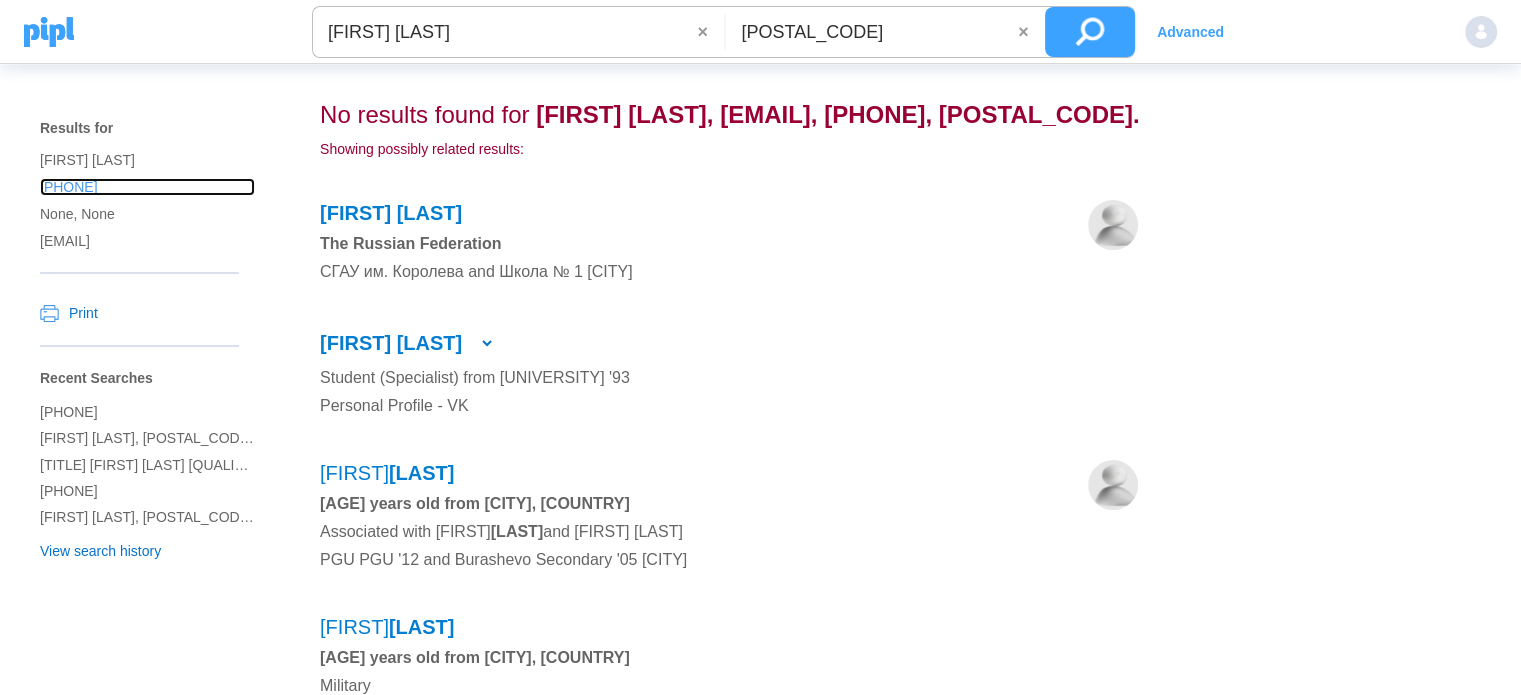 click on "+44 07980 699451" at bounding box center [147, 160] 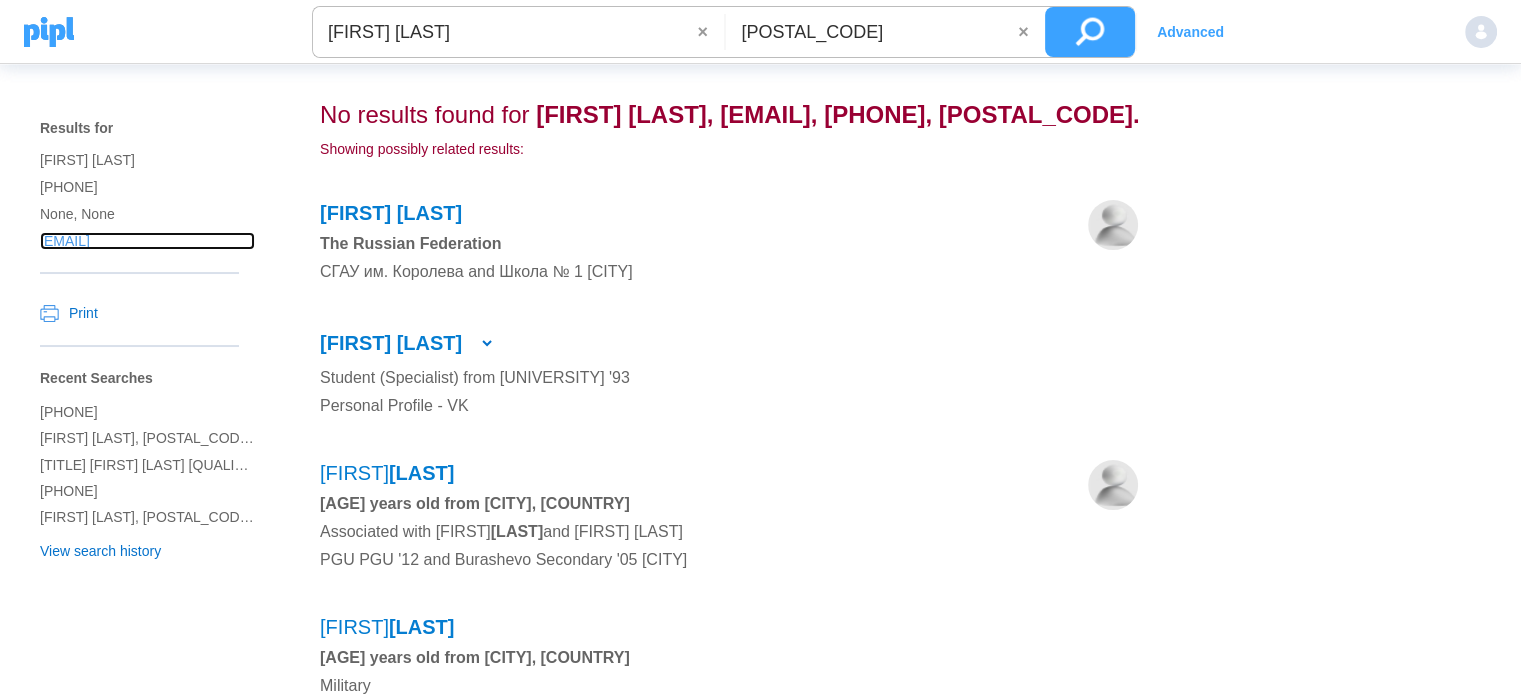 click on "[EMAIL]" at bounding box center [147, 160] 